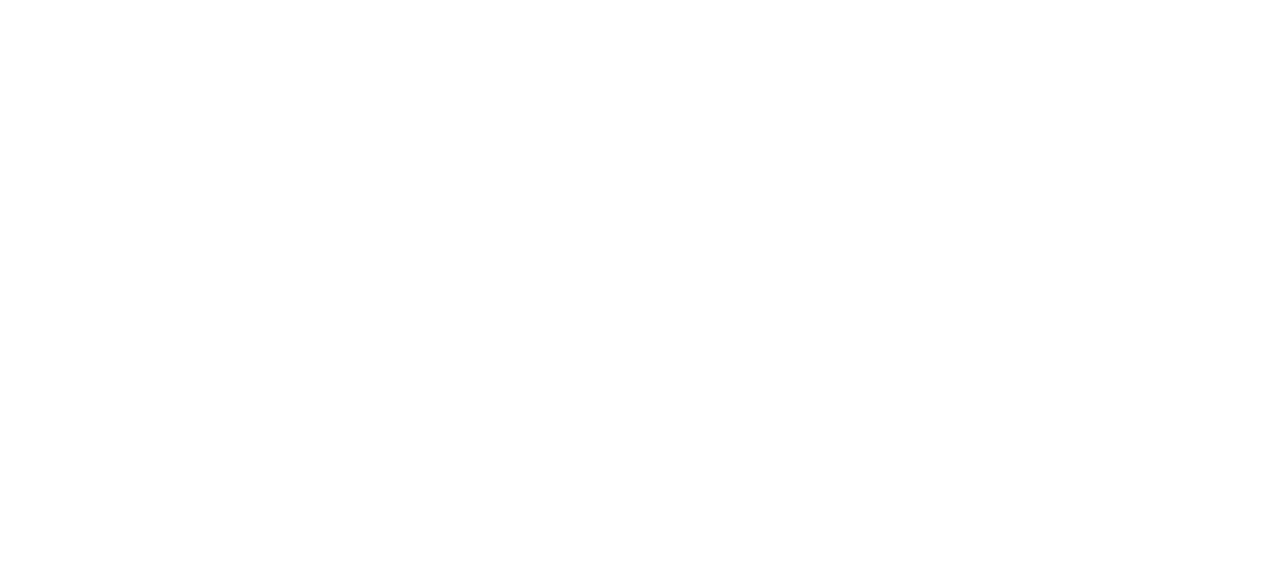 scroll, scrollTop: 0, scrollLeft: 0, axis: both 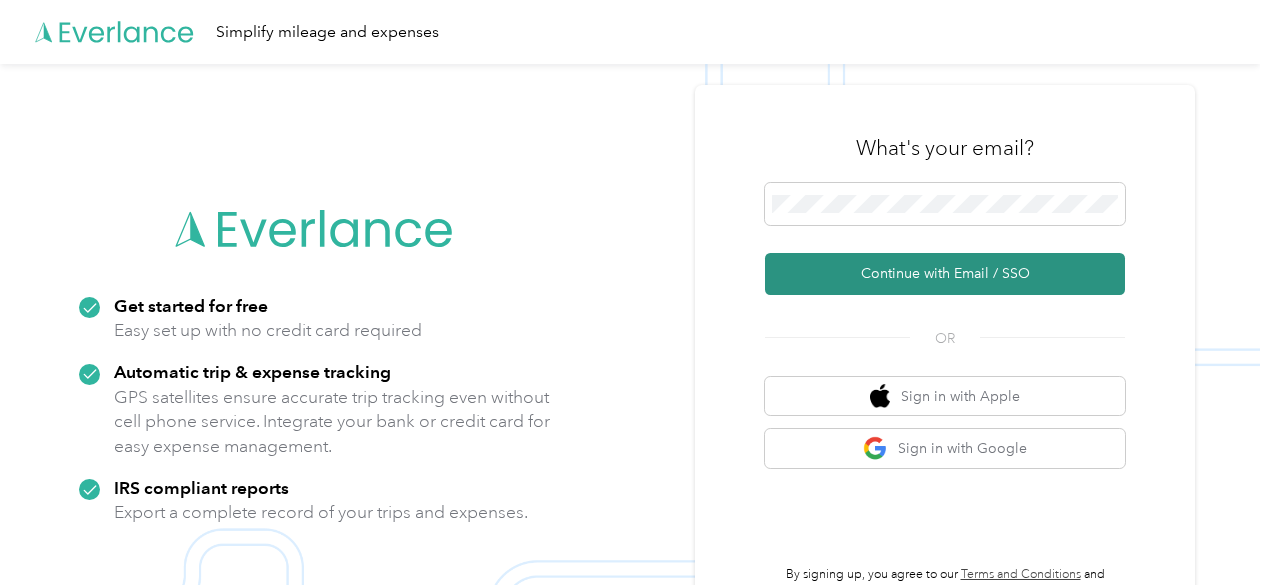 click on "Continue with Email / SSO" at bounding box center [945, 274] 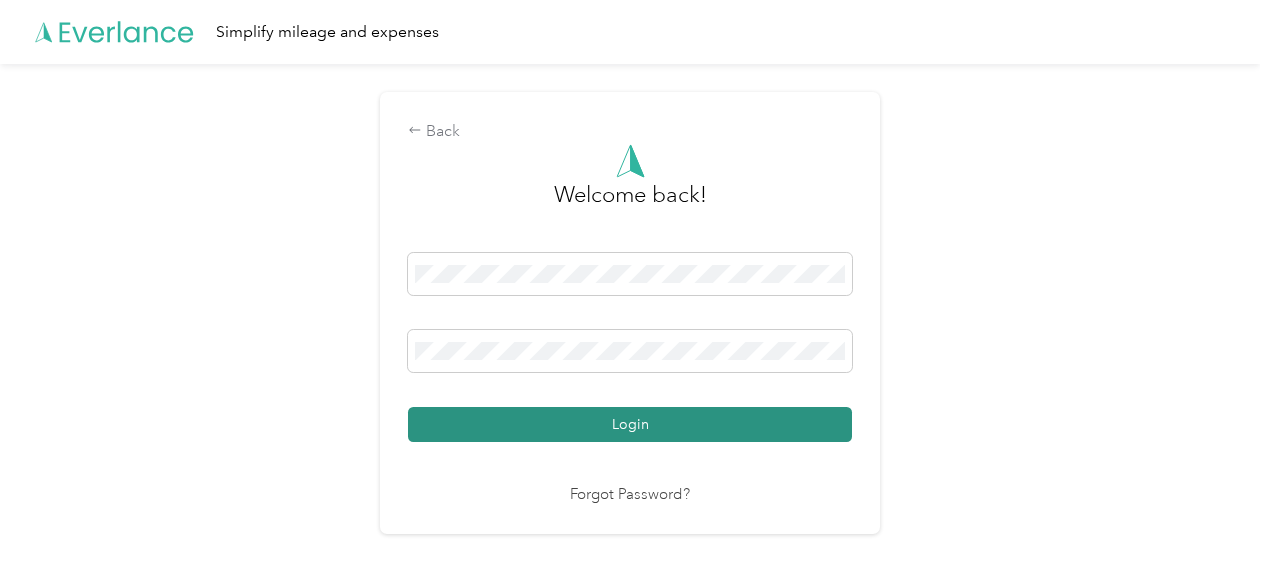 click on "Login" at bounding box center (630, 424) 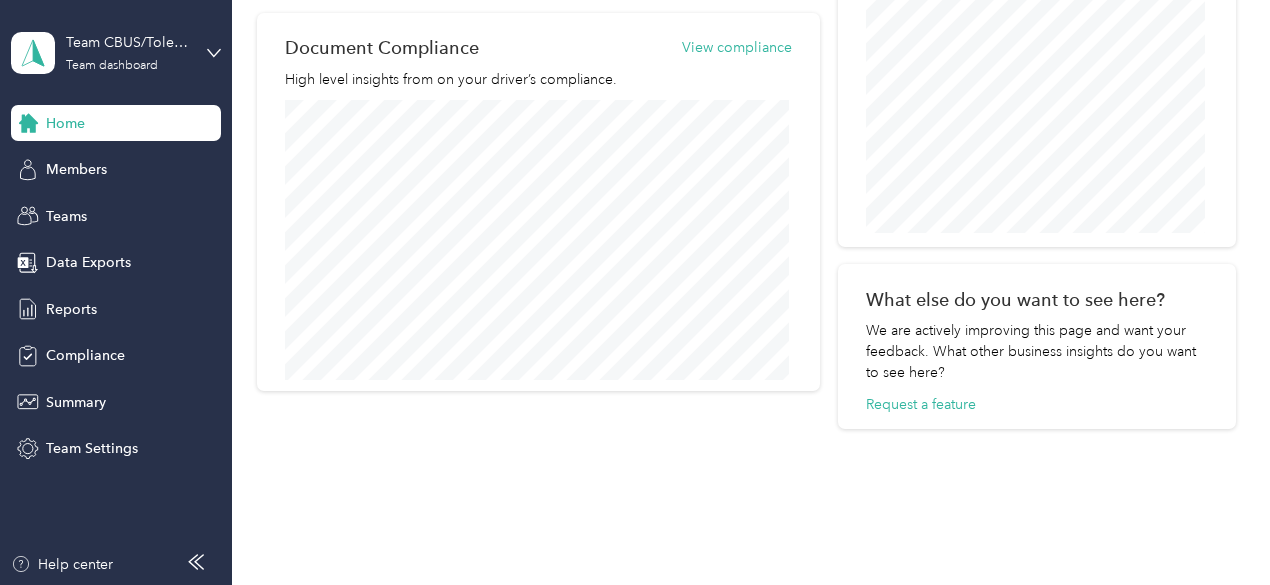 scroll, scrollTop: 1014, scrollLeft: 0, axis: vertical 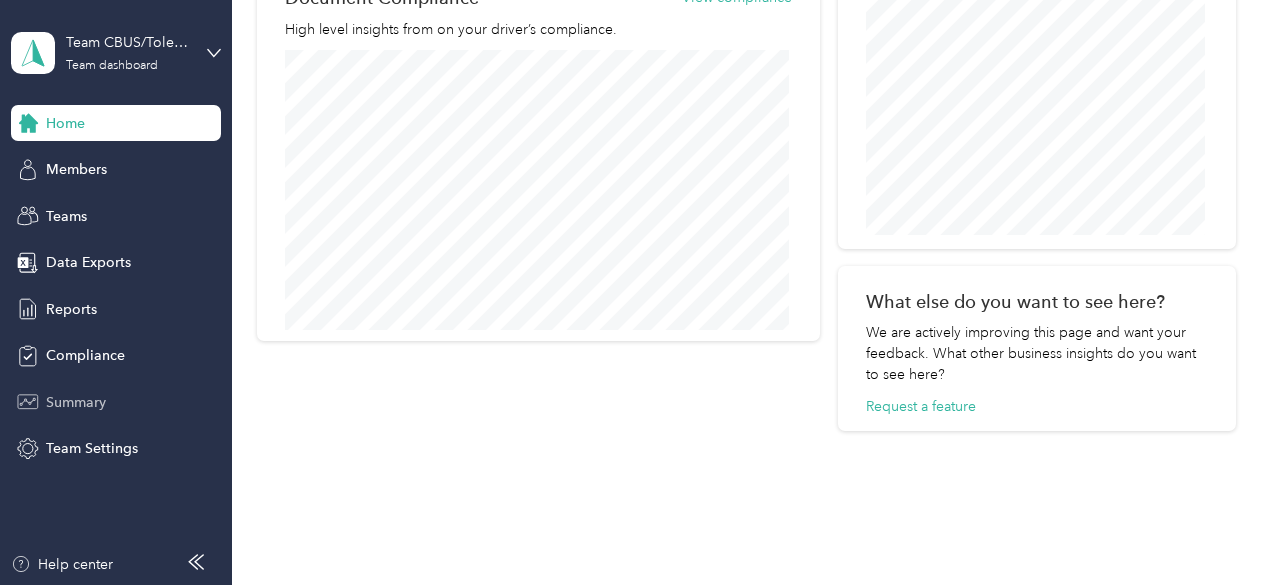 click on "Summary" at bounding box center (76, 402) 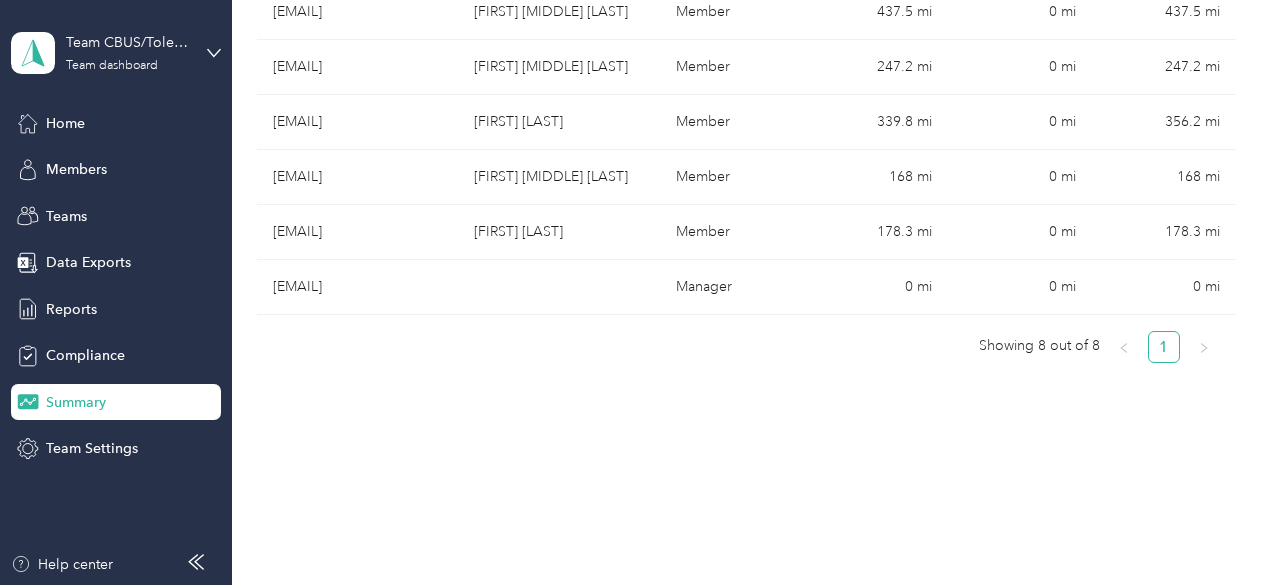 scroll, scrollTop: 618, scrollLeft: 0, axis: vertical 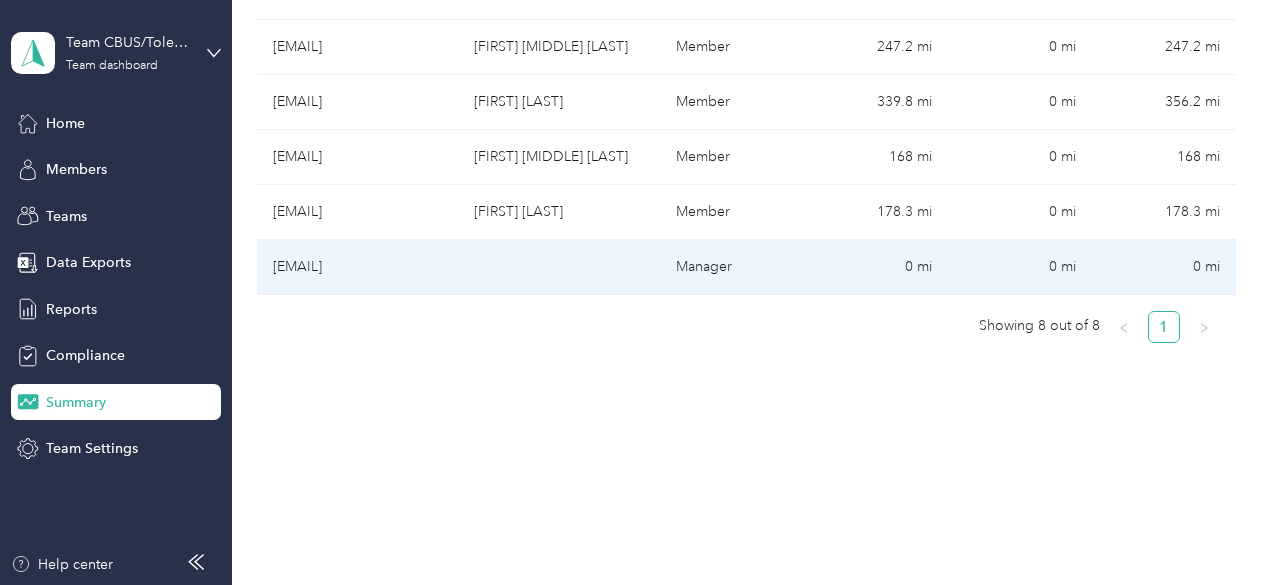 click on "[EMAIL]" at bounding box center [358, 267] 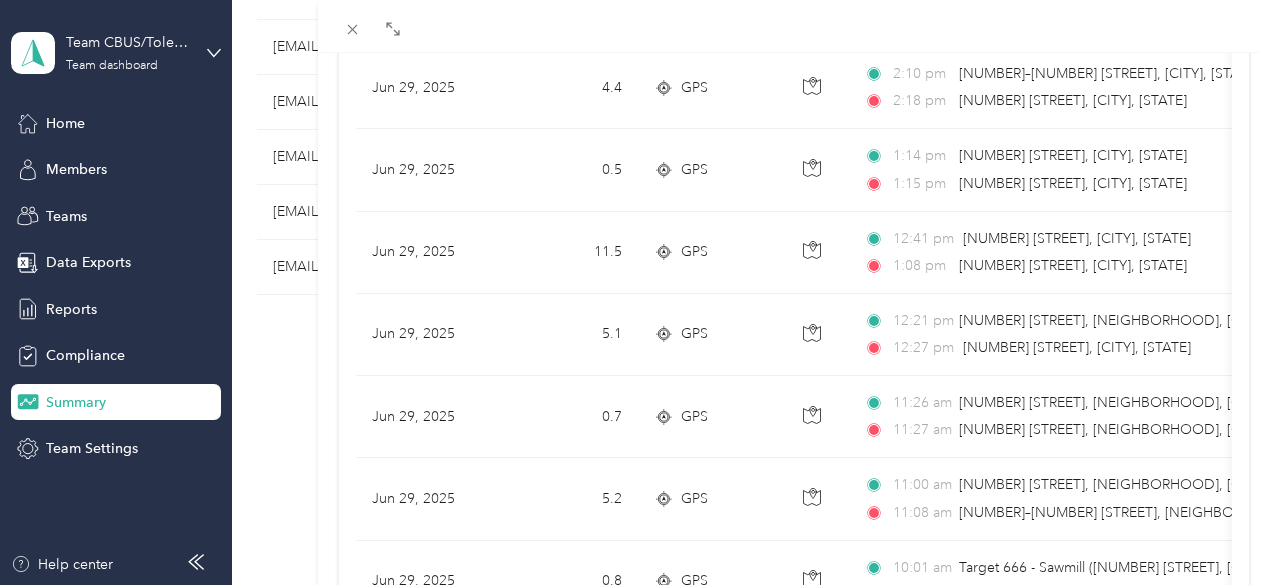 scroll, scrollTop: 0, scrollLeft: 0, axis: both 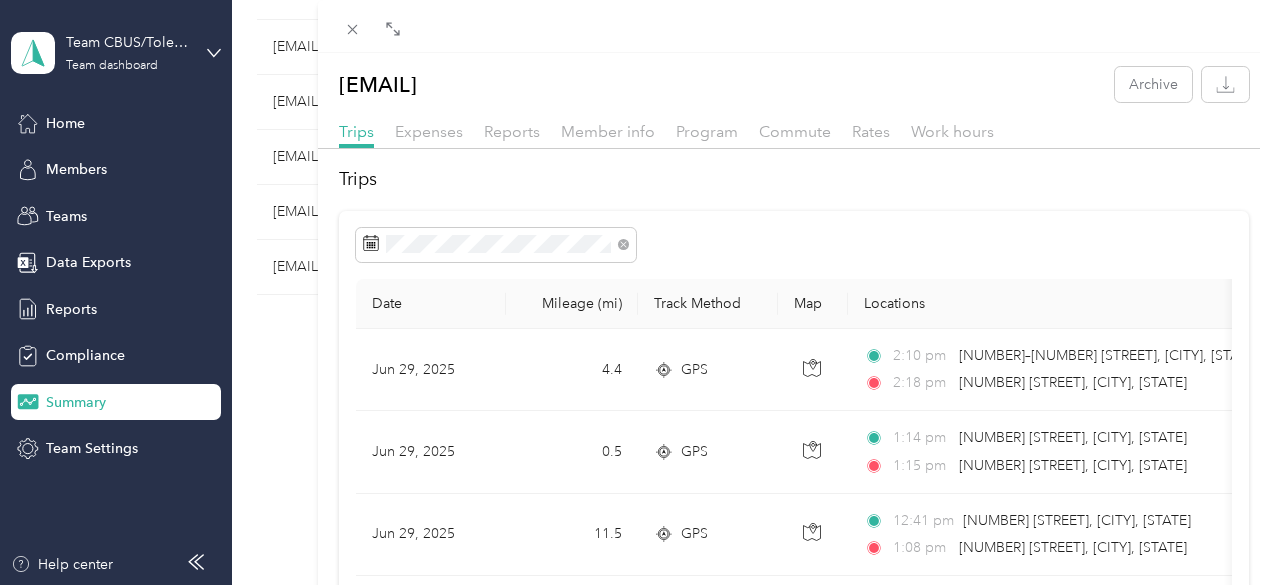 click on "[EMAIL] Archive Trips Expenses Reports Member info Program Commute Rates Work hours Trips Date Mileage (mi) Track Method Map Locations Mileage value Purpose               Jun 29, 2025 4.4 GPS 2:10 pm [NUMBER]–[NUMBER] [STREET], [CITY] 2:18 pm [NUMBER] [STREET], [CITY] $0.83 Cavalier Distributing Company Jun 29, 2025 0.5 GPS 1:14 pm [NUMBER] [STREET], [CITY] 1:15 pm [NUMBER] [STREET], [CITY] $0.09 Cavalier Distributing Company Jun 29, 2025 11.5 GPS 12:41 pm [NUMBER] [STREET], [CITY] 1:08 pm [NUMBER] [STREET], [CITY] $2.17 Cavalier Distributing Company Jun 29, 2025 5.1 GPS 12:21 pm [NUMBER] [STREET], [NEIGHBORHOOD], [CITY], [STATE] 12:27 pm [NUMBER] [STREET], [CITY] $0.96 Cavalier Distributing Company Jun 29, 2025 0.7 GPS 11:26 am [NUMBER] [STREET], [NEIGHBORHOOD], [CITY], [STATE] 11:27 am [NUMBER] [STREET], [NEIGHBORHOOD], [CITY], [STATE] $0.13 Cavalier Distributing Company Jun 29, 2025 5.2 GPS 11:00 am 11:08 am $0.98 Jun 29, 2025 0.8 GPS 0.3" at bounding box center (635, 292) 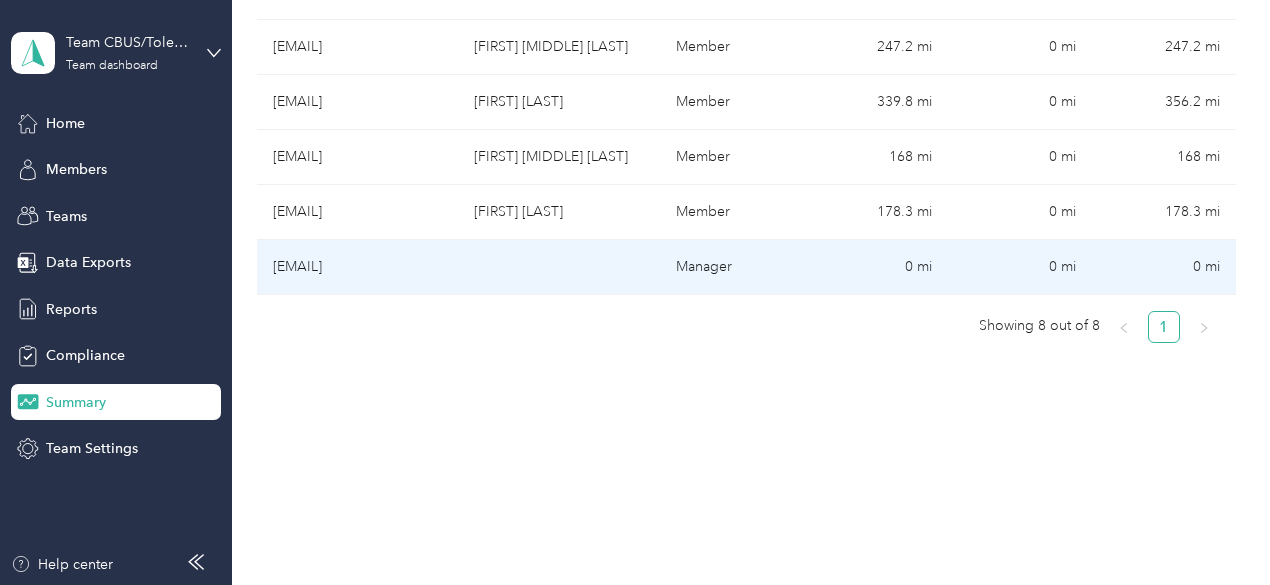 click on "[EMAIL]" at bounding box center (358, 267) 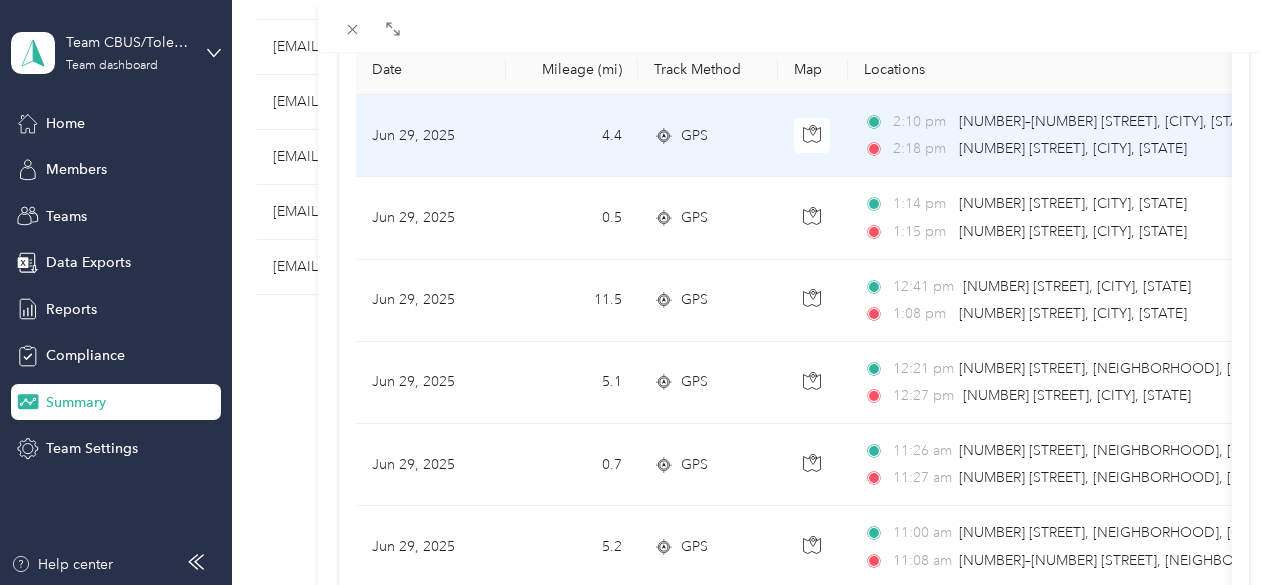 scroll, scrollTop: 0, scrollLeft: 0, axis: both 